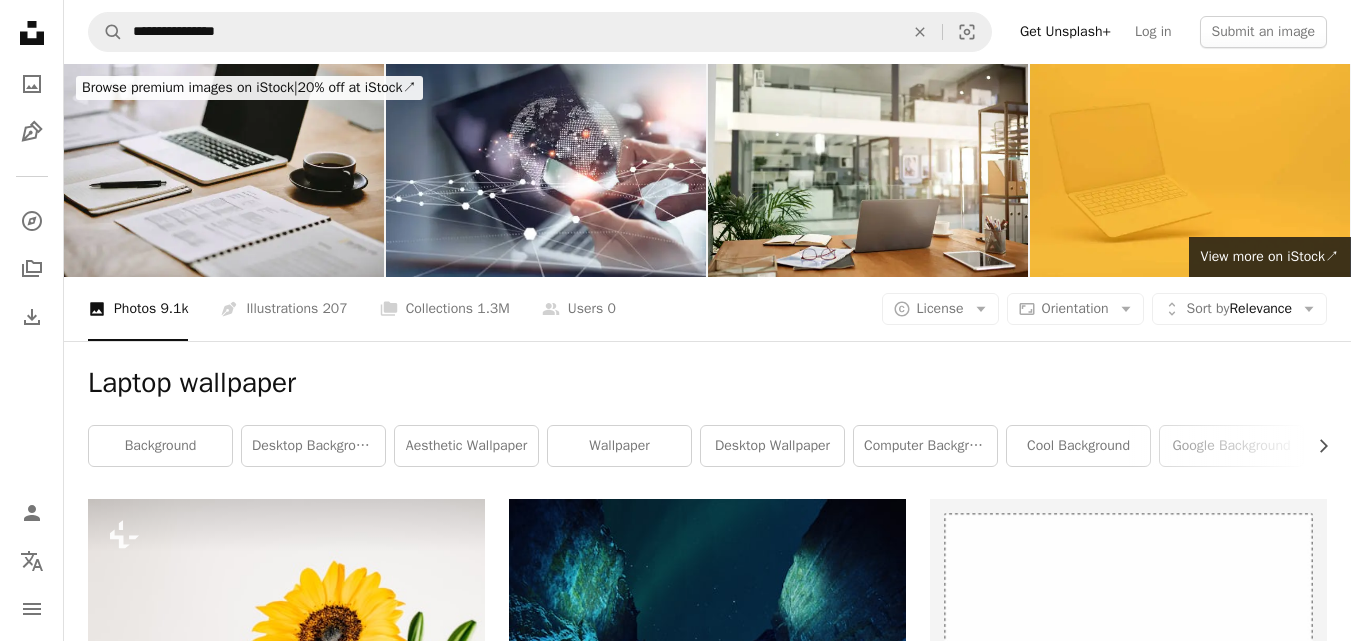 scroll, scrollTop: 1338, scrollLeft: 0, axis: vertical 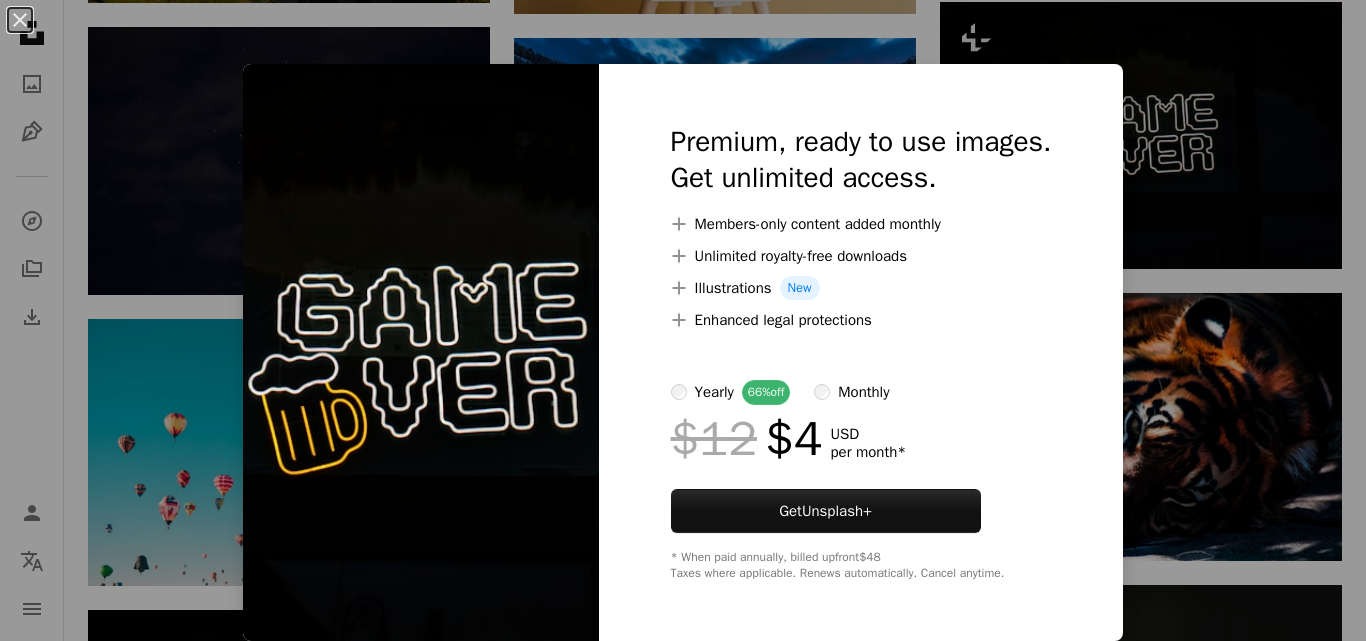 click on "An X shape Premium, ready to use images. Get unlimited access. A plus sign Members-only content added monthly A plus sign Unlimited royalty-free downloads A plus sign Illustrations  New A plus sign Enhanced legal protections yearly 66%  off monthly $12   $4 USD per month * Get  Unsplash+ * When paid annually, billed upfront  $48 Taxes where applicable. Renews automatically. Cancel anytime." at bounding box center [683, 320] 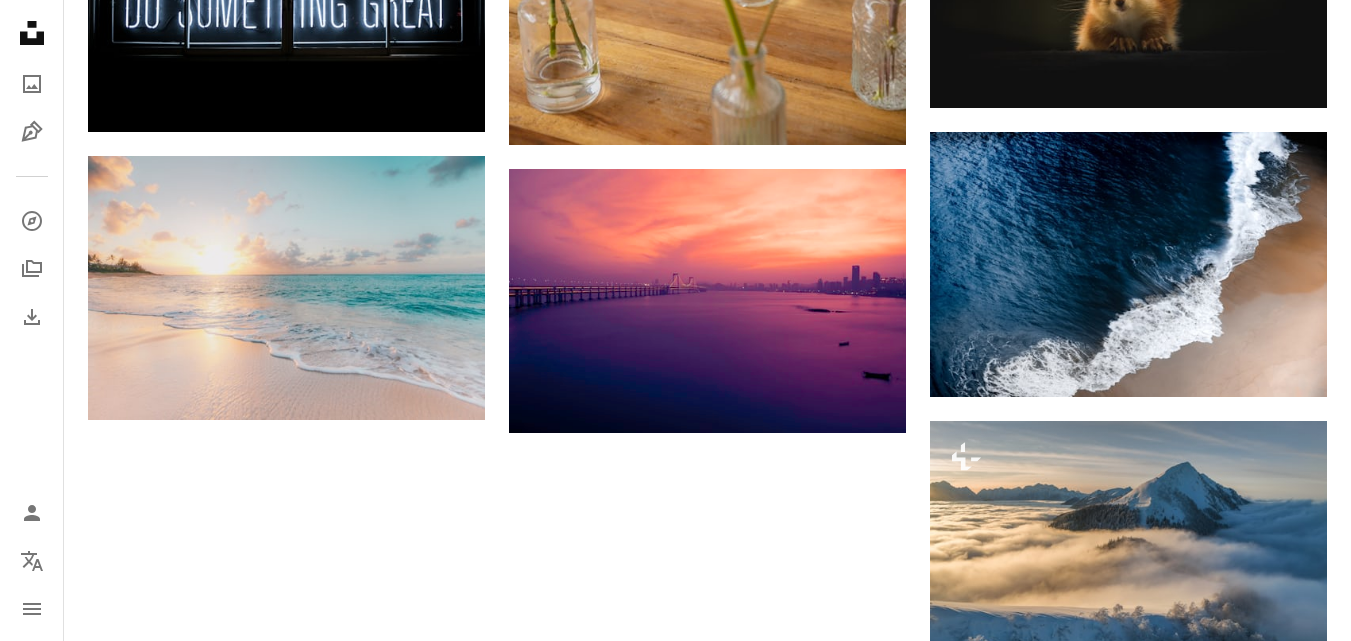 scroll, scrollTop: 2066, scrollLeft: 0, axis: vertical 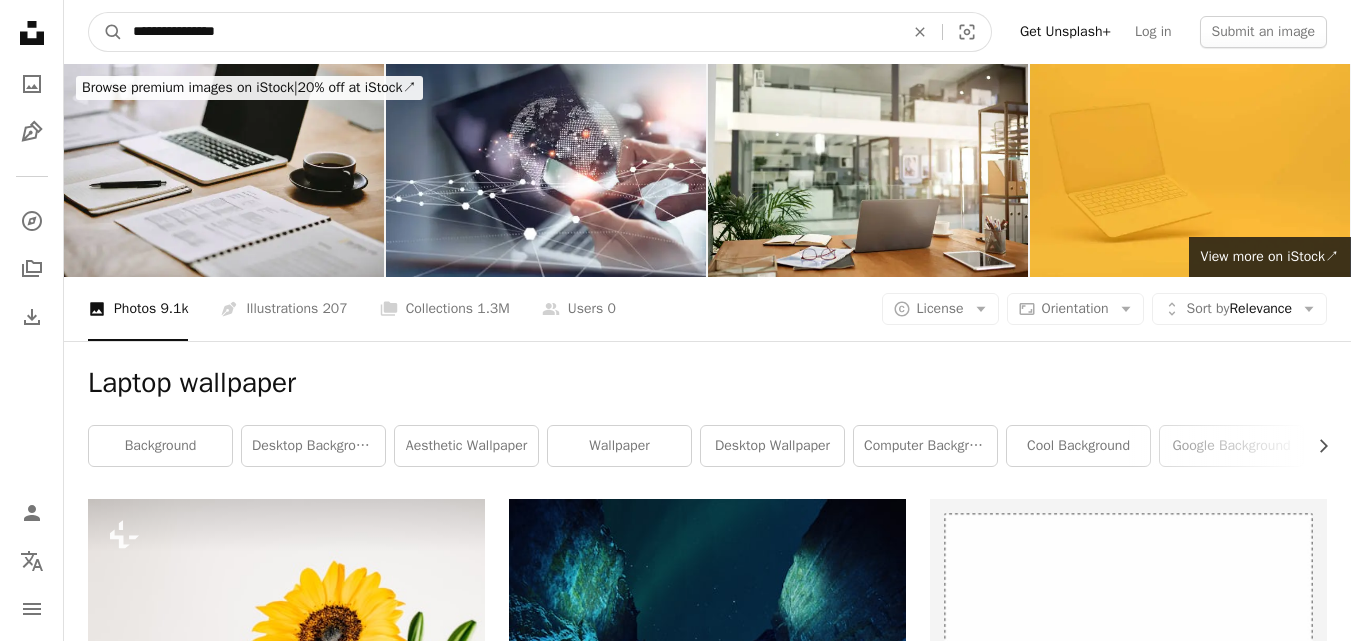 click on "**********" at bounding box center [510, 32] 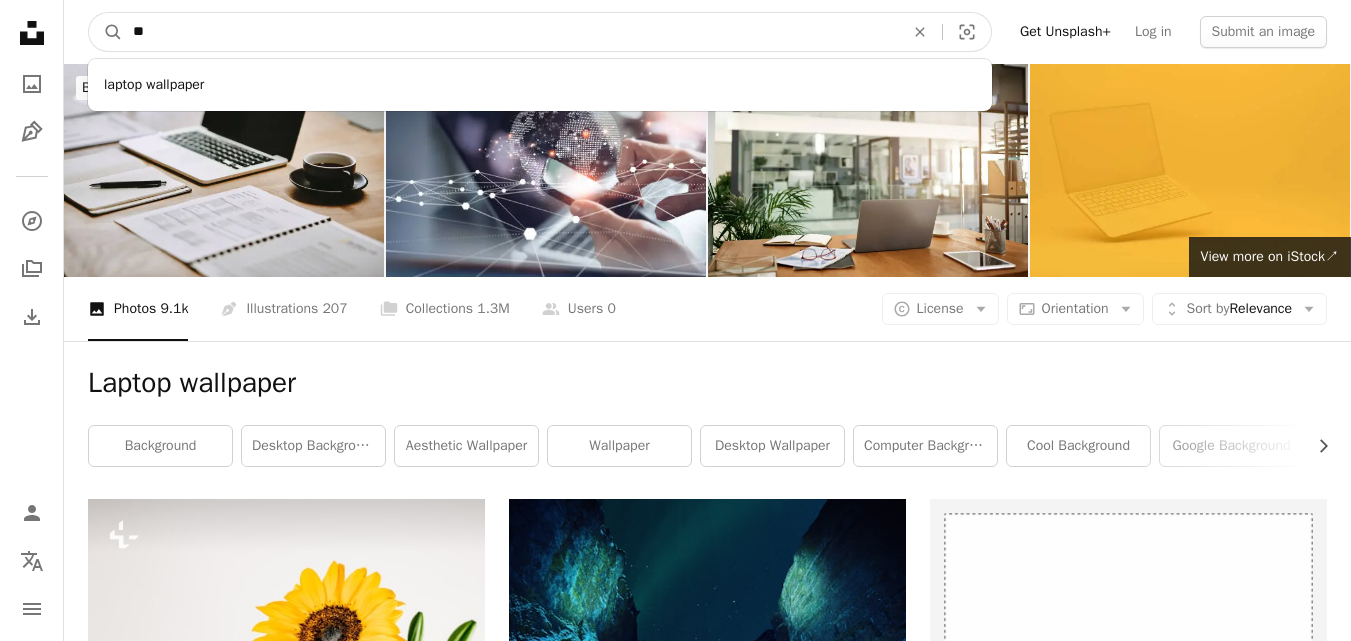 type on "*" 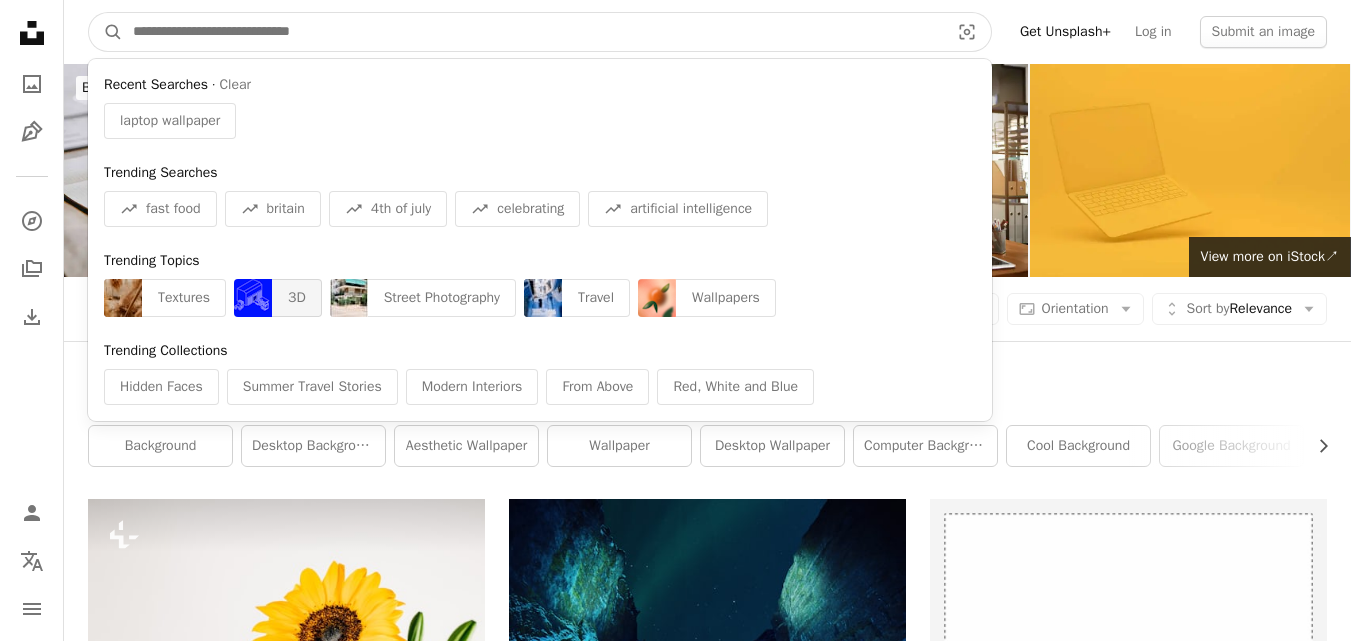 type 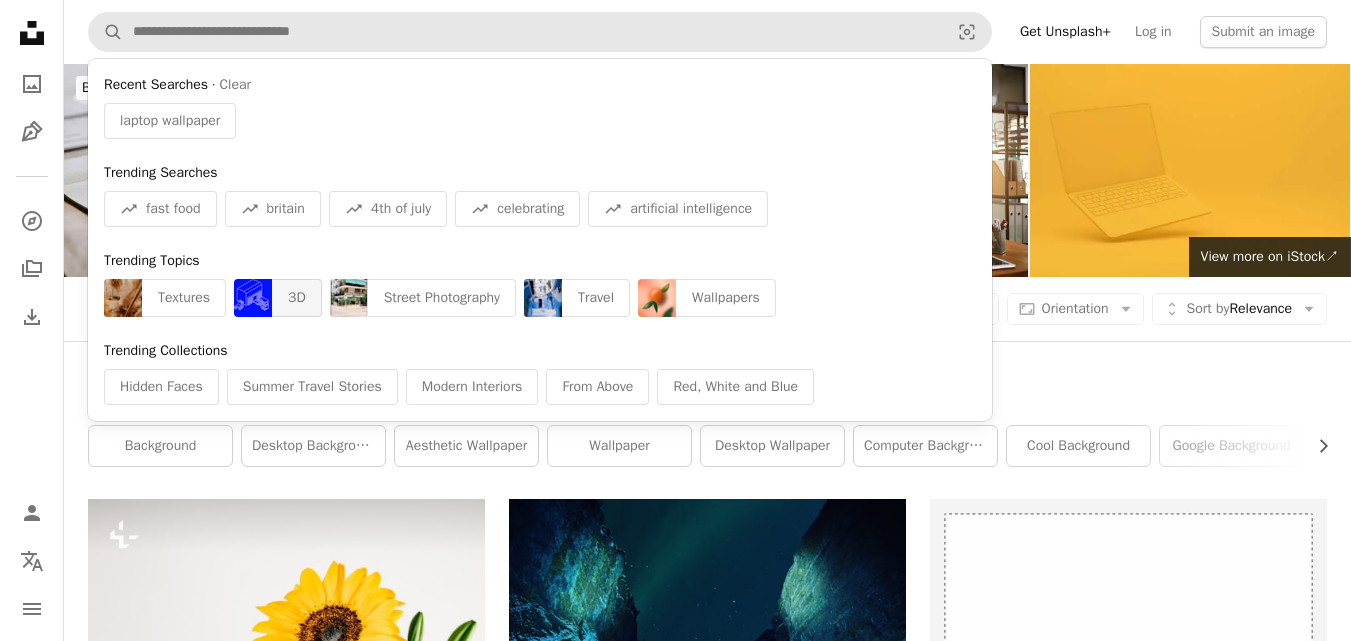click at bounding box center [253, 298] 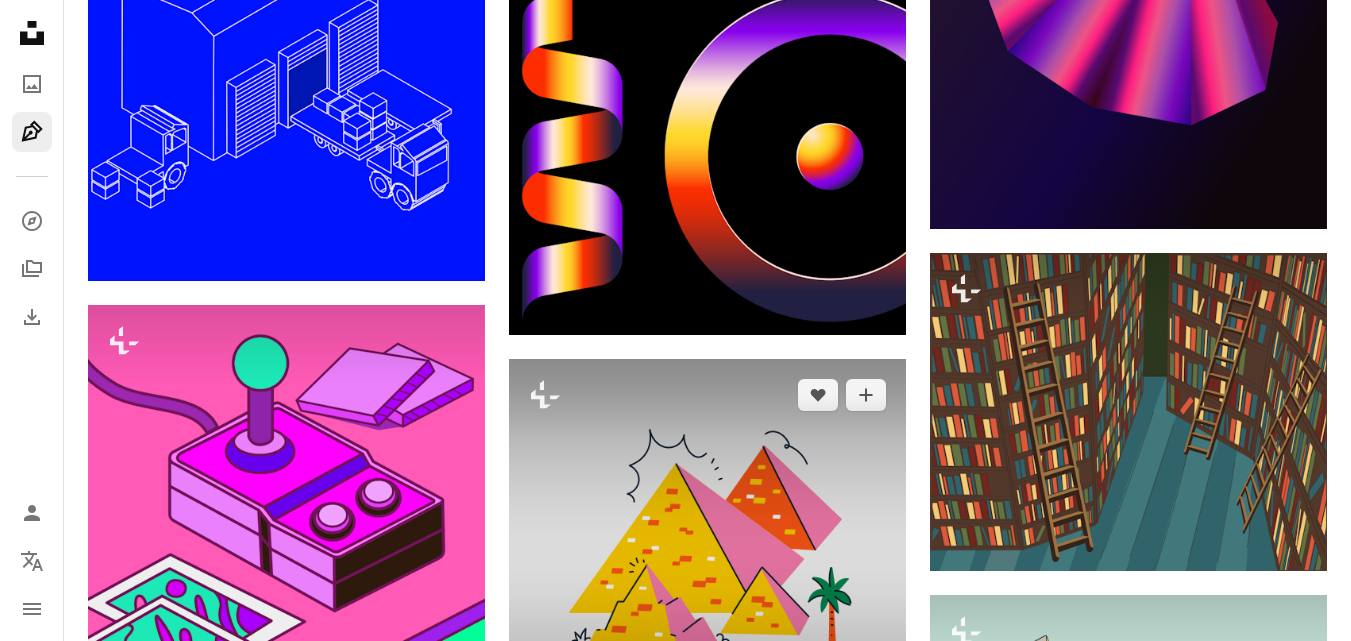 scroll, scrollTop: 1200, scrollLeft: 0, axis: vertical 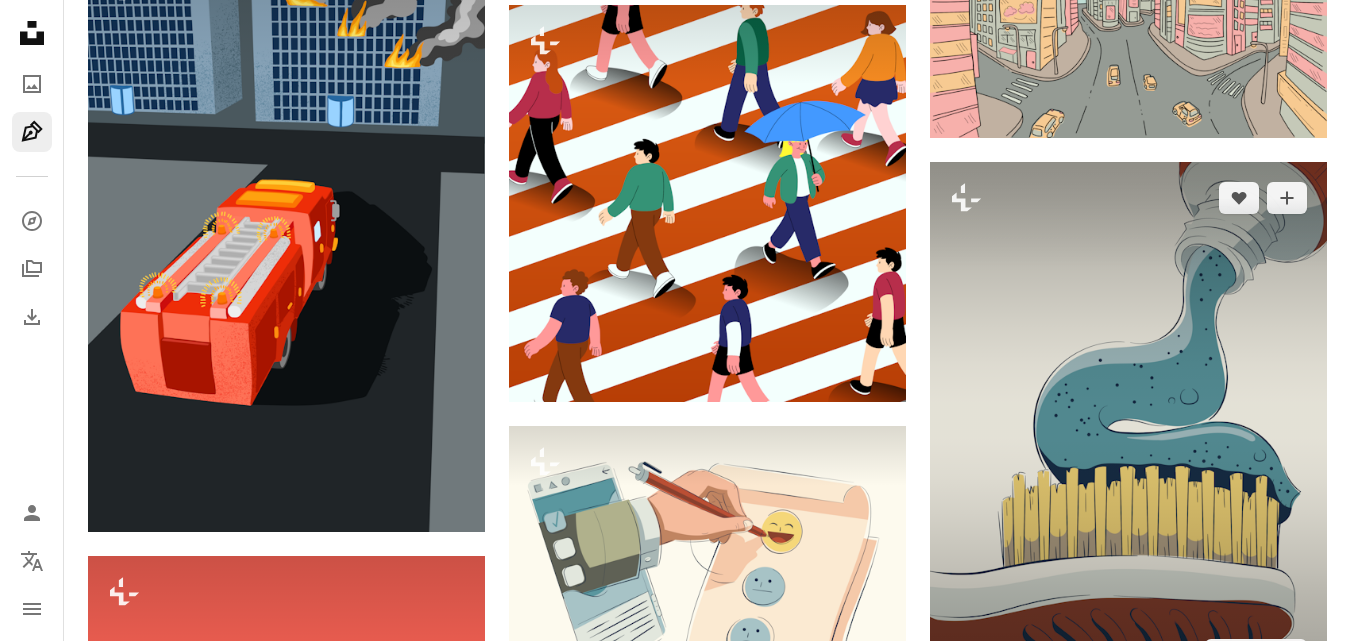 click at bounding box center [1128, 427] 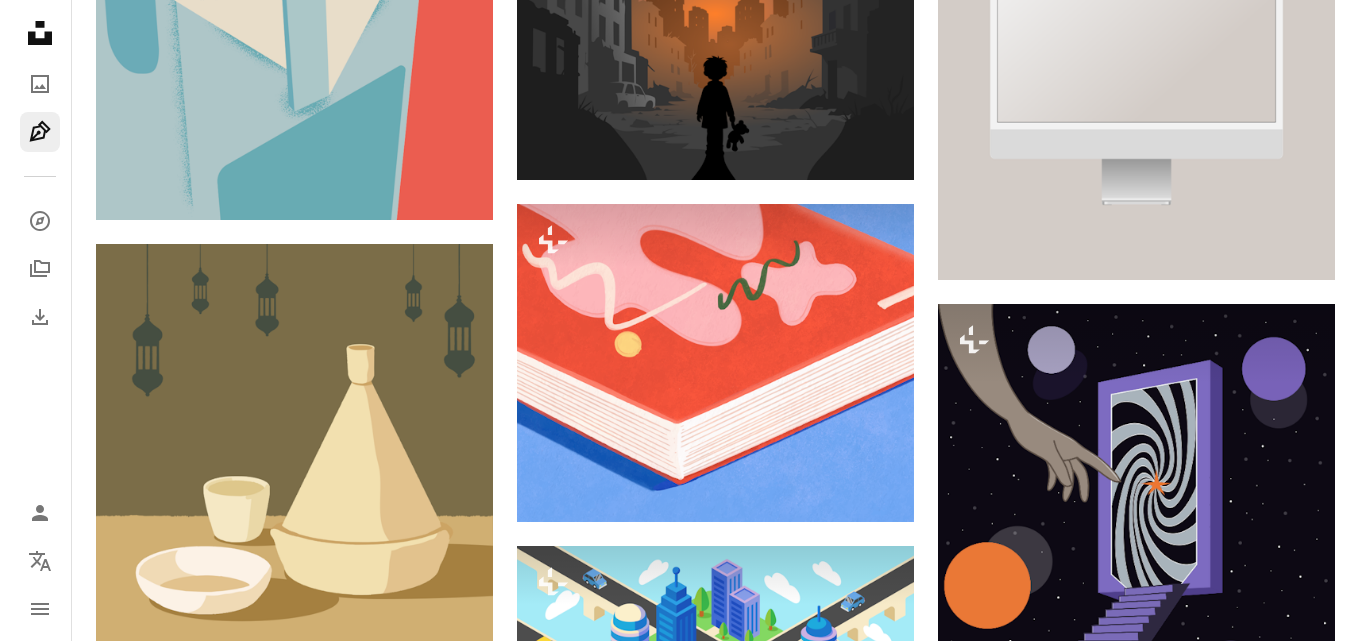 scroll, scrollTop: 2803, scrollLeft: 0, axis: vertical 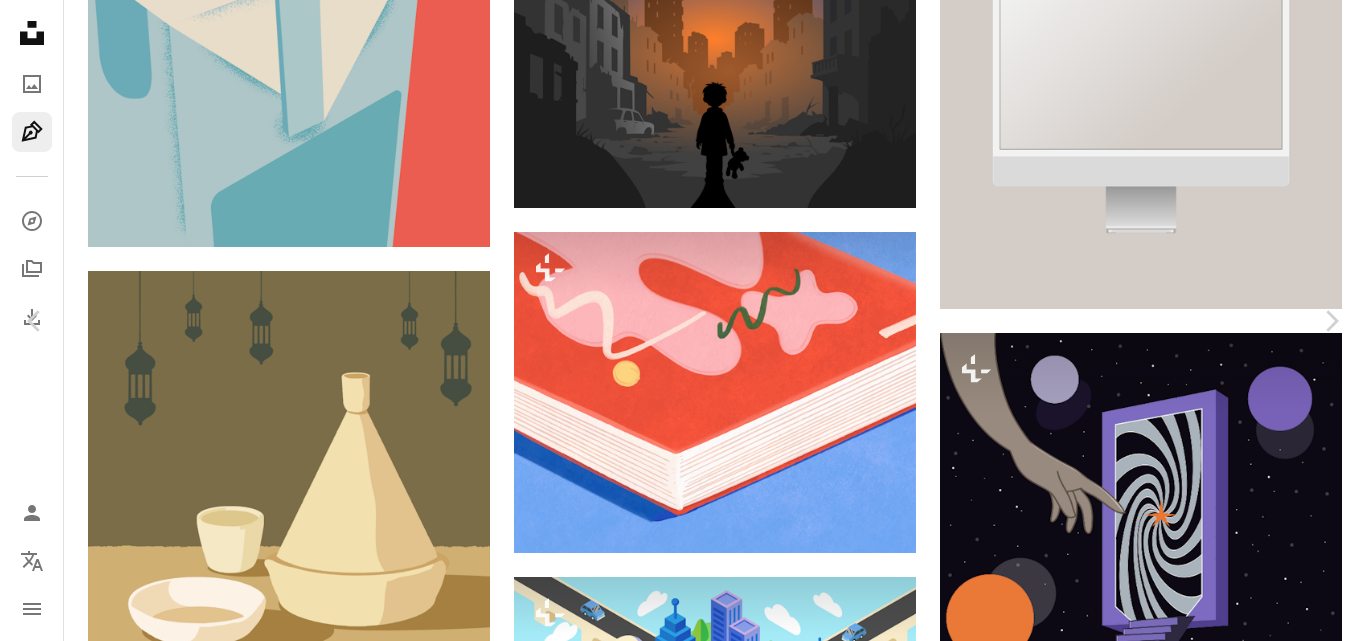 click on "Unsplash logo Unsplash Home A photo Pen Tool A compass A stack of folders Download Illustrations Chevron down Person Localization icon navigation menu A magnifying glass Visual search Get Unsplash+ Log in Submit an image Featured Featured Wallpapers 3D Flat Hand Drawn Icons Line Art Patterns 3D Curated by  Unsplash Vectors that use shading, gradients, and perspective to create a sense of volume and space — adding a lifelike, tactile quality to digital illustrations. Submit to  3D –– –––– –––– – –––– –––– –   –– –––– ––– ––  ––– ––– –– –––. Top contributors [FIRST] [LAST] [FIRST] [LAST] [FIRST] [LAST] [FIRST] [LAST] –––– –. – –––– ––––. 3D Curated by  Unsplash Vectors that use shading, gradients, and perspective to create a sense of volume and space — adding a lifelike, tactile quality to digital illustrations. Submit to  3D Learn More" at bounding box center (683, 901) 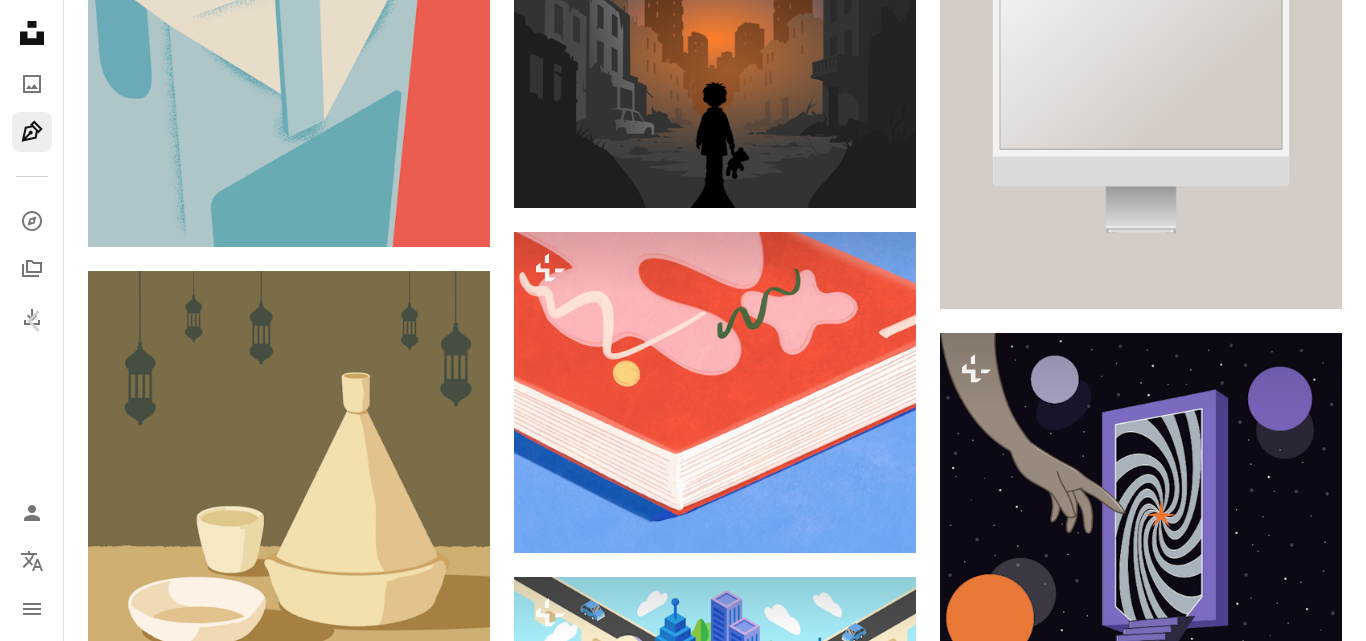 click on "Chevron right" at bounding box center (1331, 321) 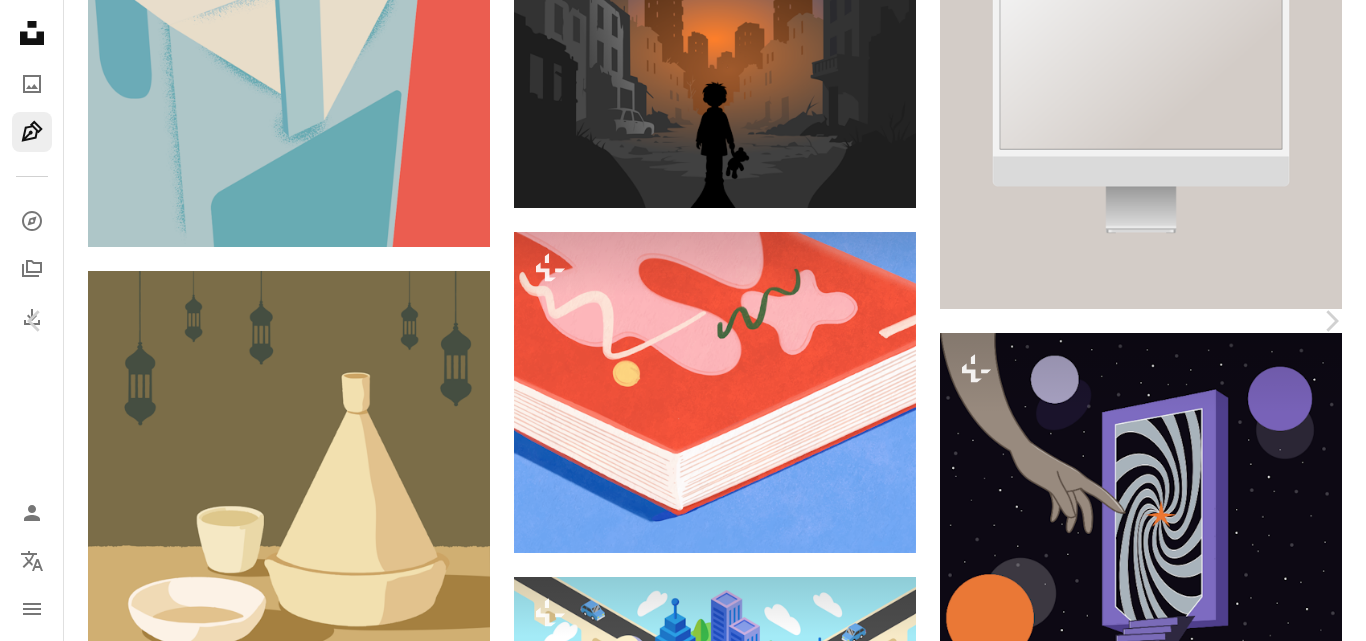 click on "An X shape" at bounding box center (20, 20) 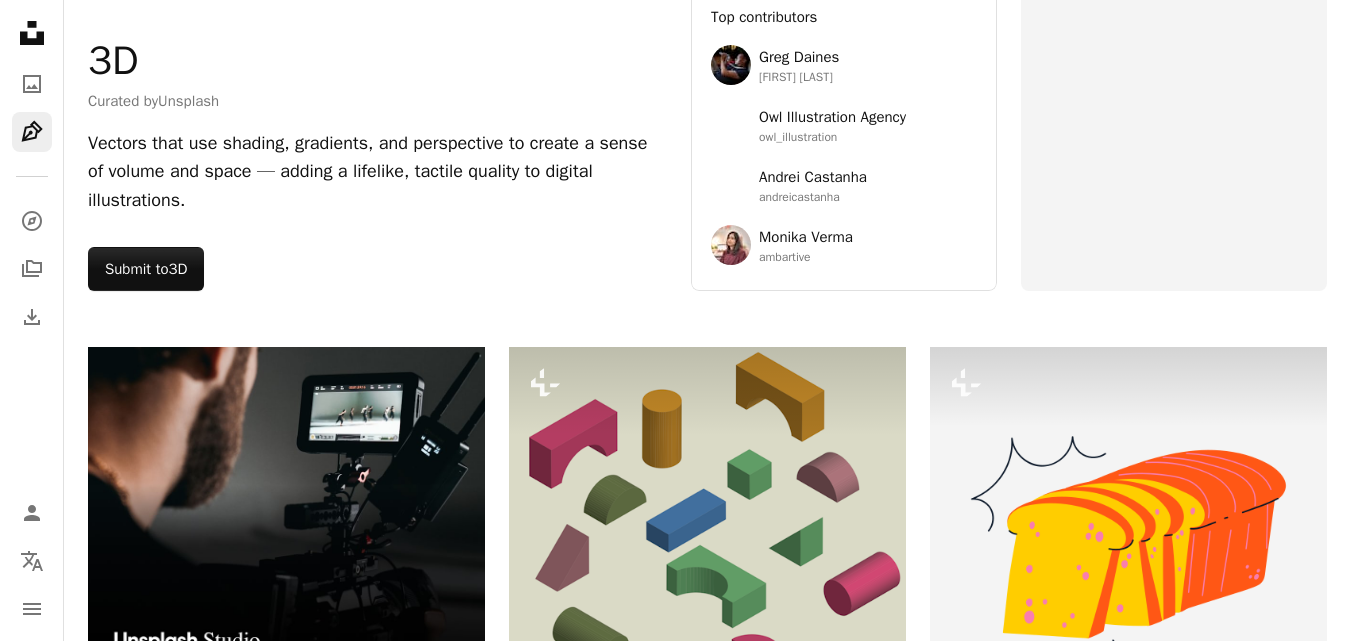 scroll, scrollTop: 0, scrollLeft: 0, axis: both 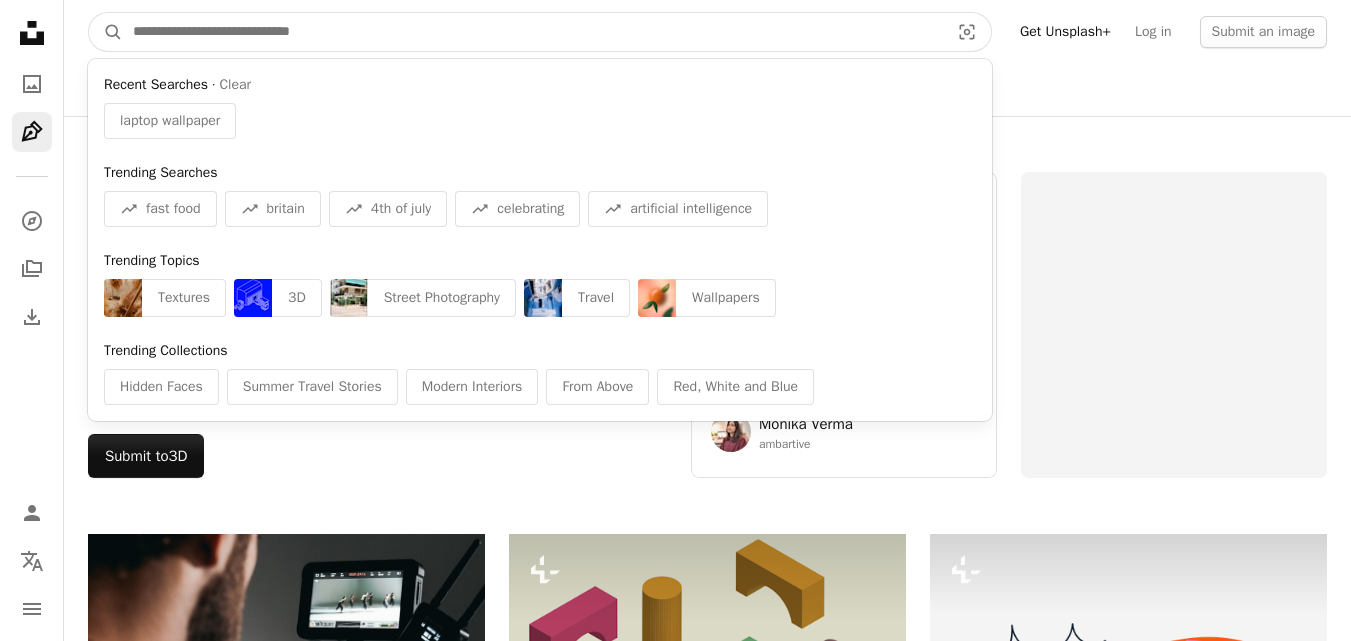 click at bounding box center (533, 32) 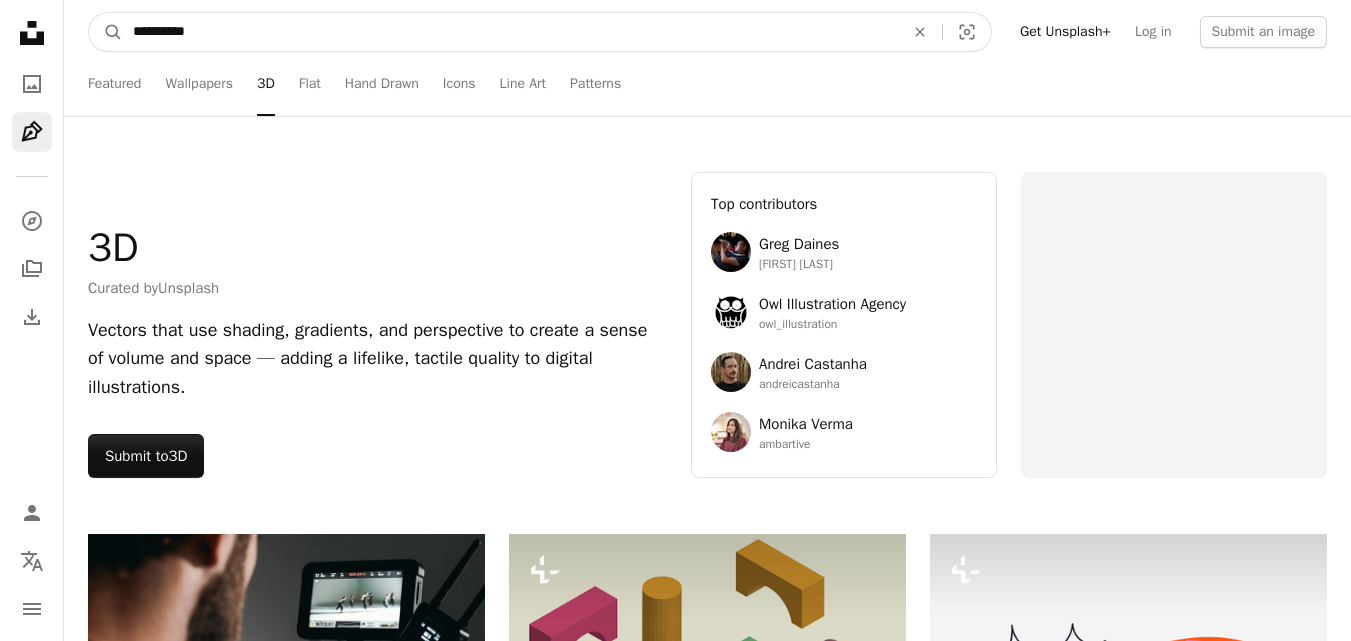 type on "**********" 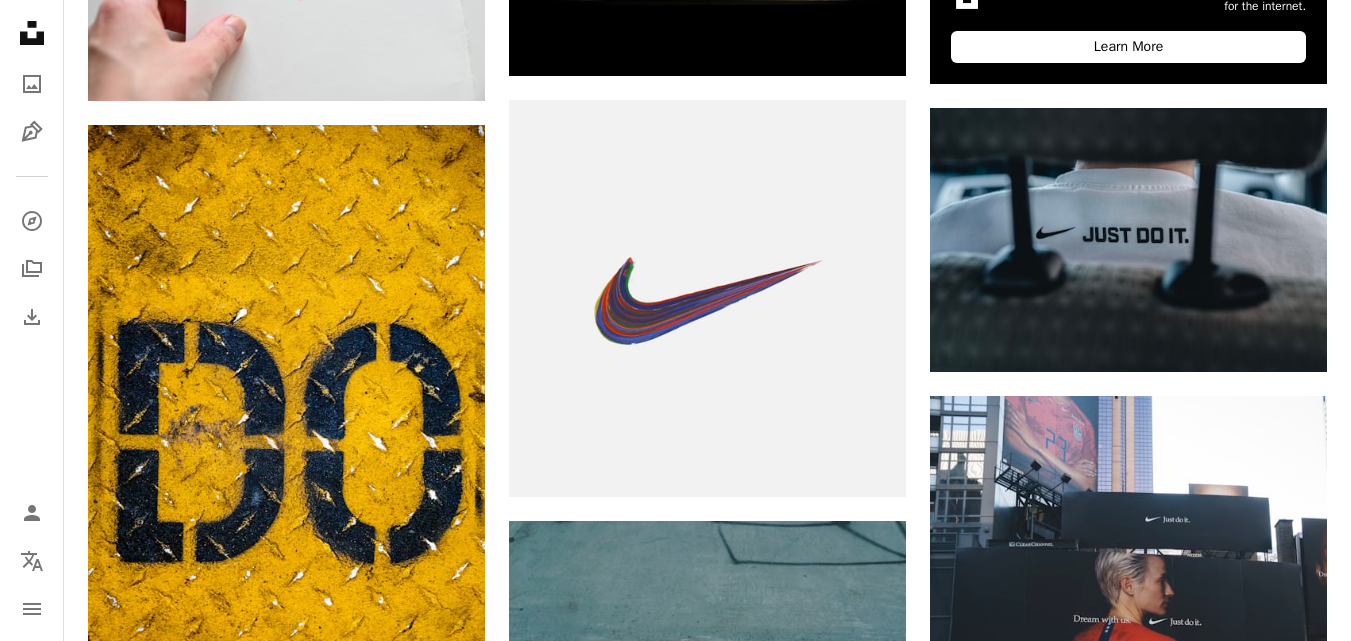 scroll, scrollTop: 938, scrollLeft: 0, axis: vertical 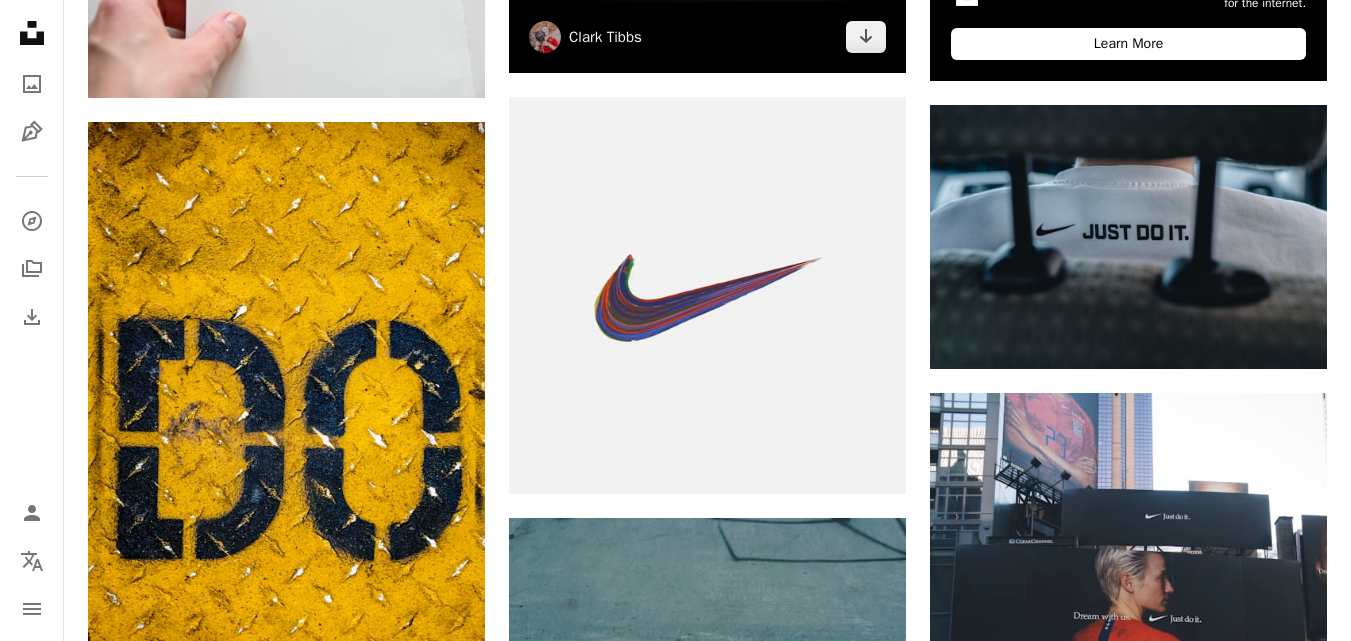 click on "Clark Tibbs" at bounding box center [605, 37] 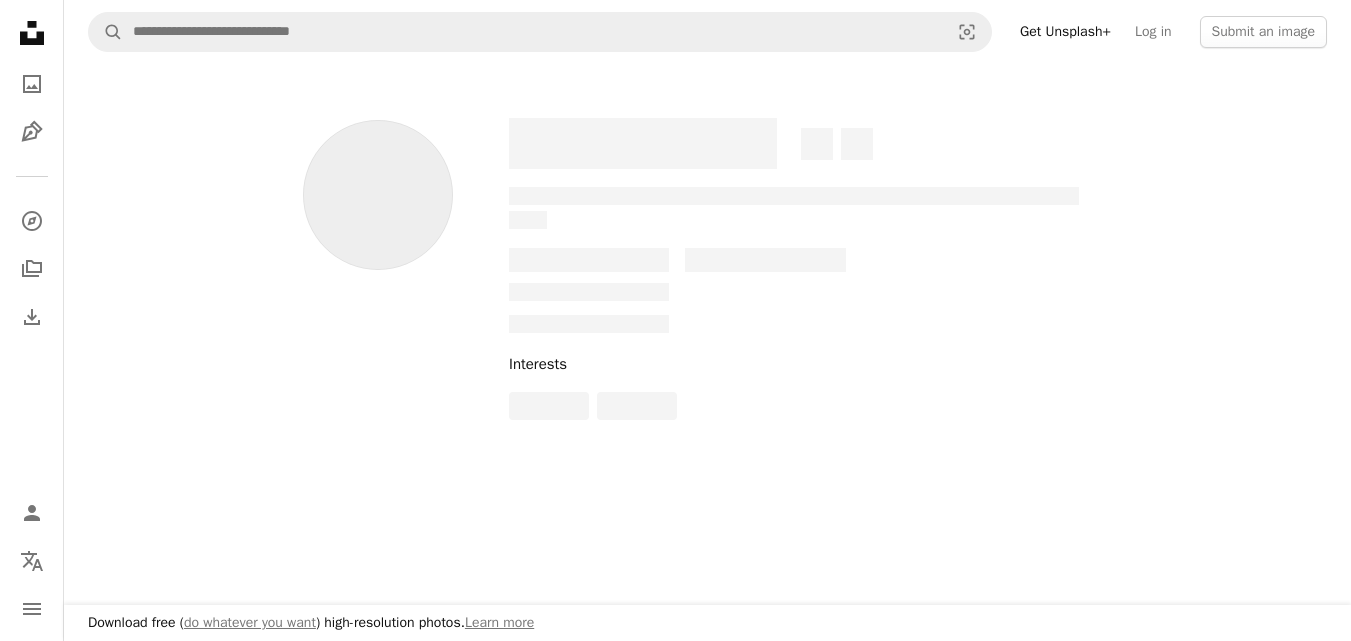 scroll, scrollTop: 0, scrollLeft: 0, axis: both 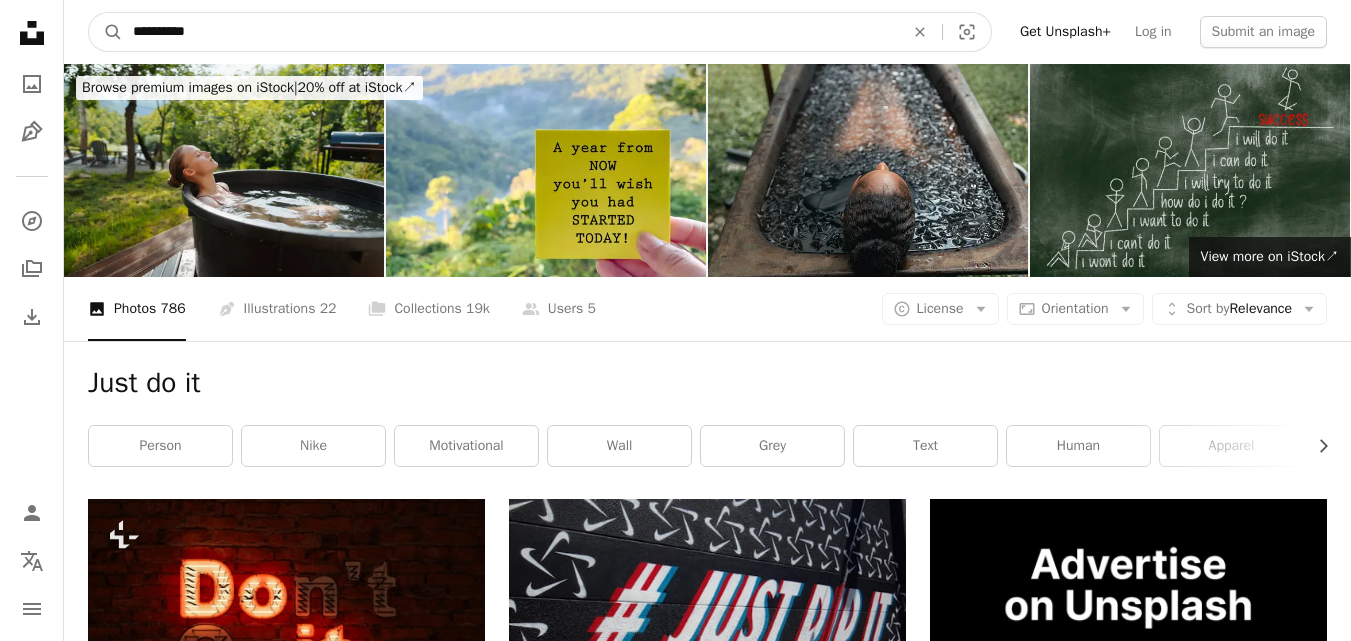 click on "**********" at bounding box center [510, 32] 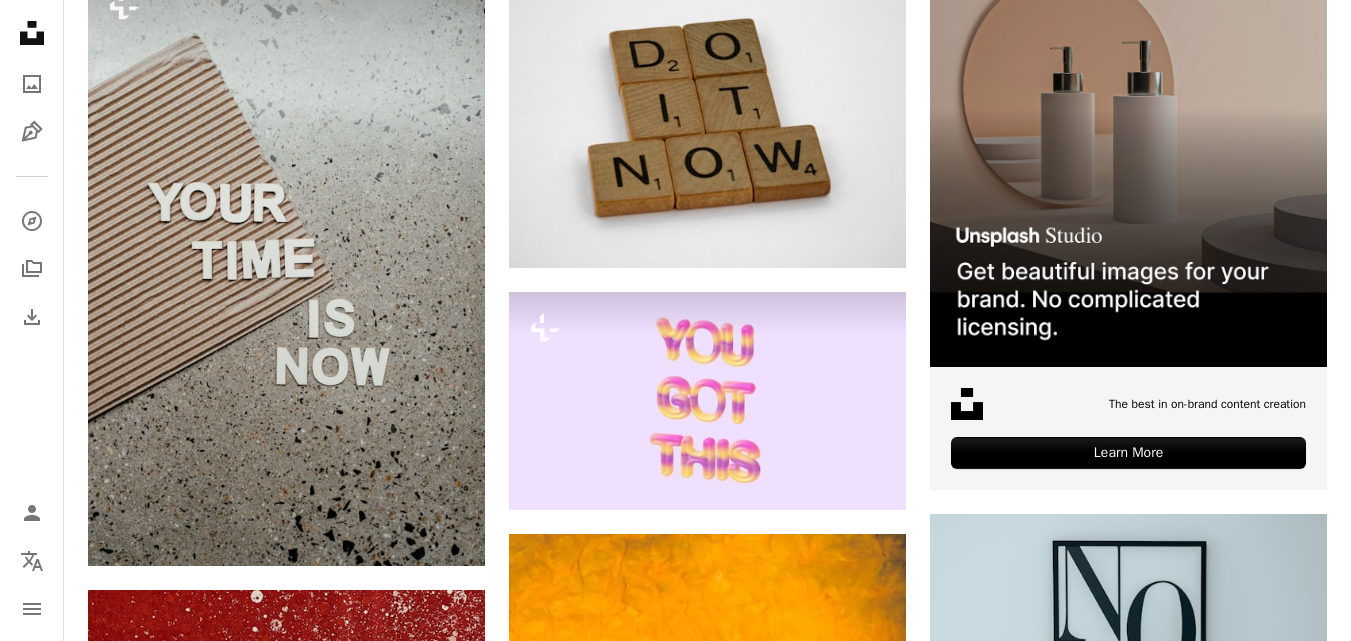 scroll, scrollTop: 538, scrollLeft: 0, axis: vertical 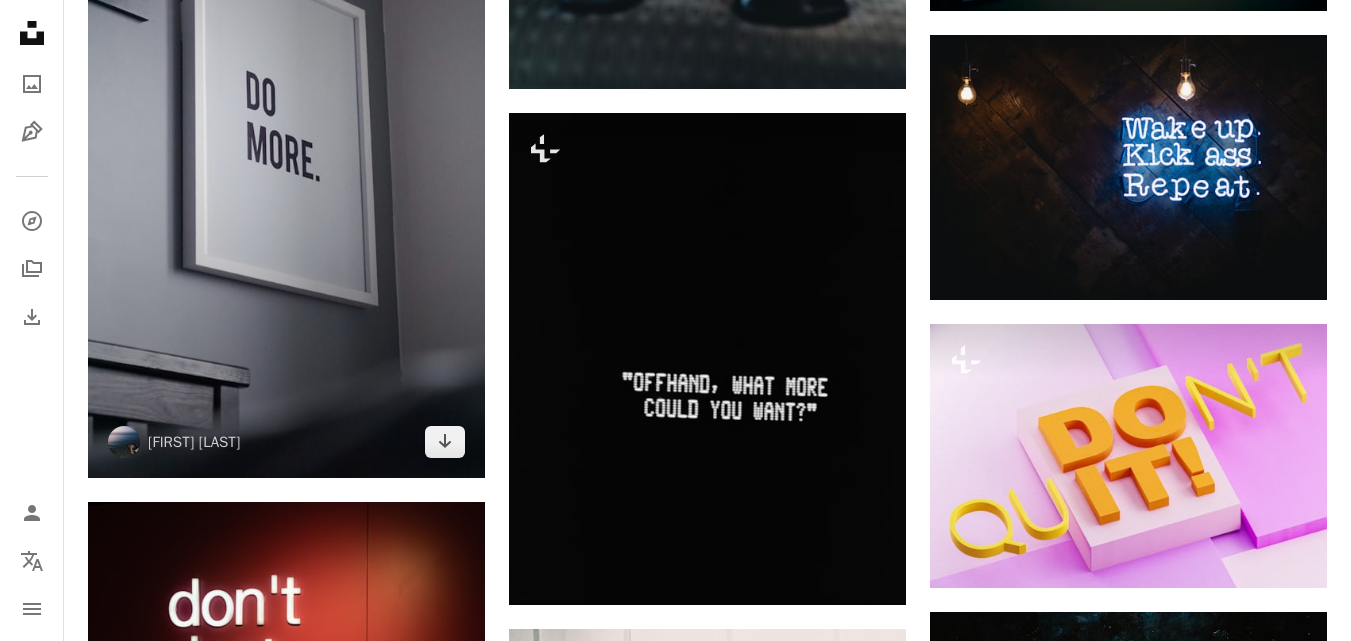 click at bounding box center (286, 126) 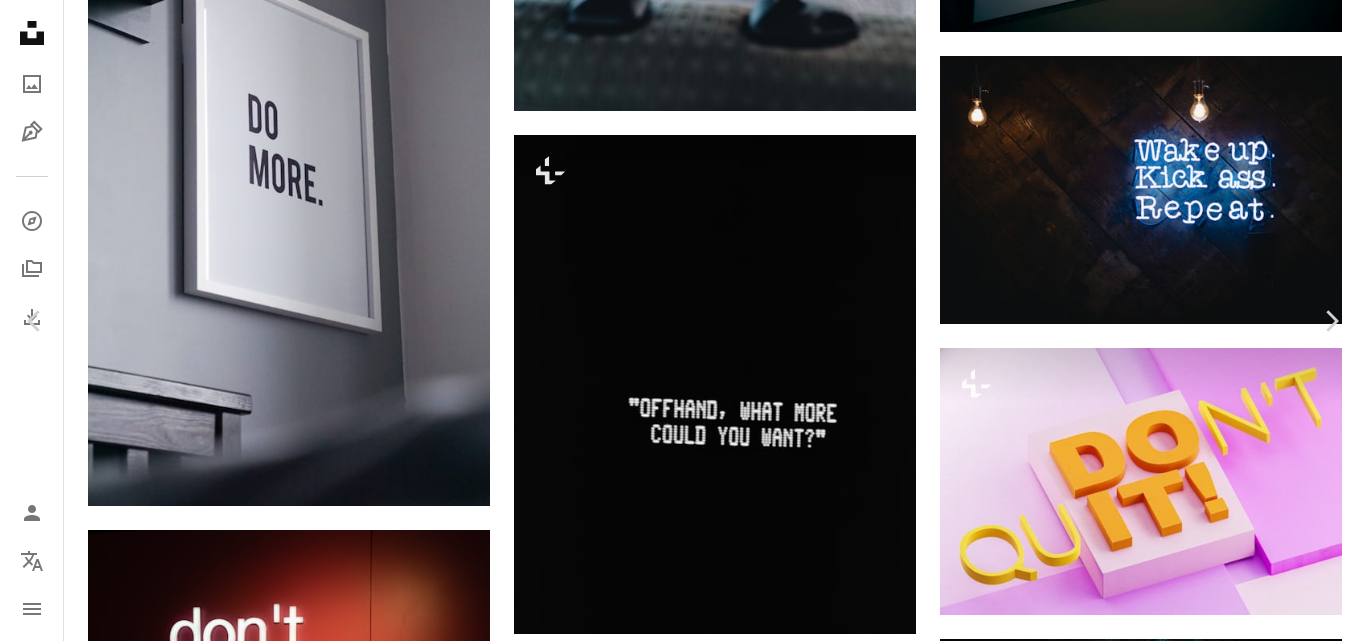 click on "Download free" at bounding box center (1167, 2147) 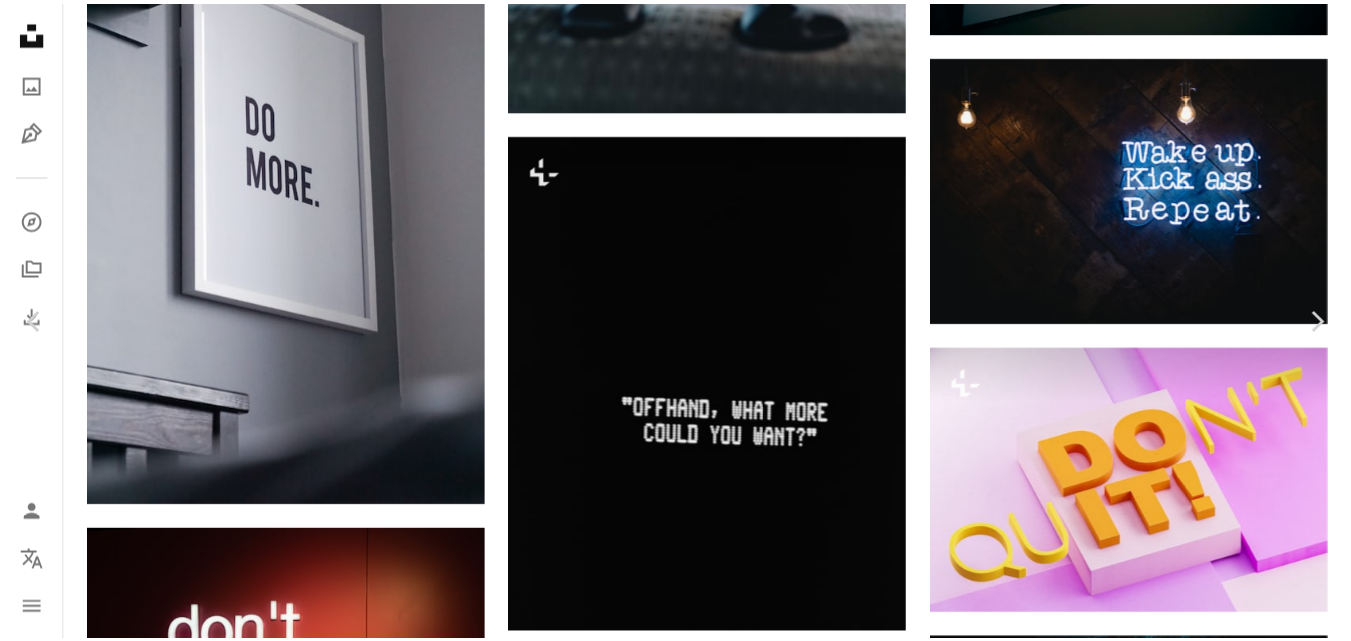 scroll, scrollTop: 25, scrollLeft: 0, axis: vertical 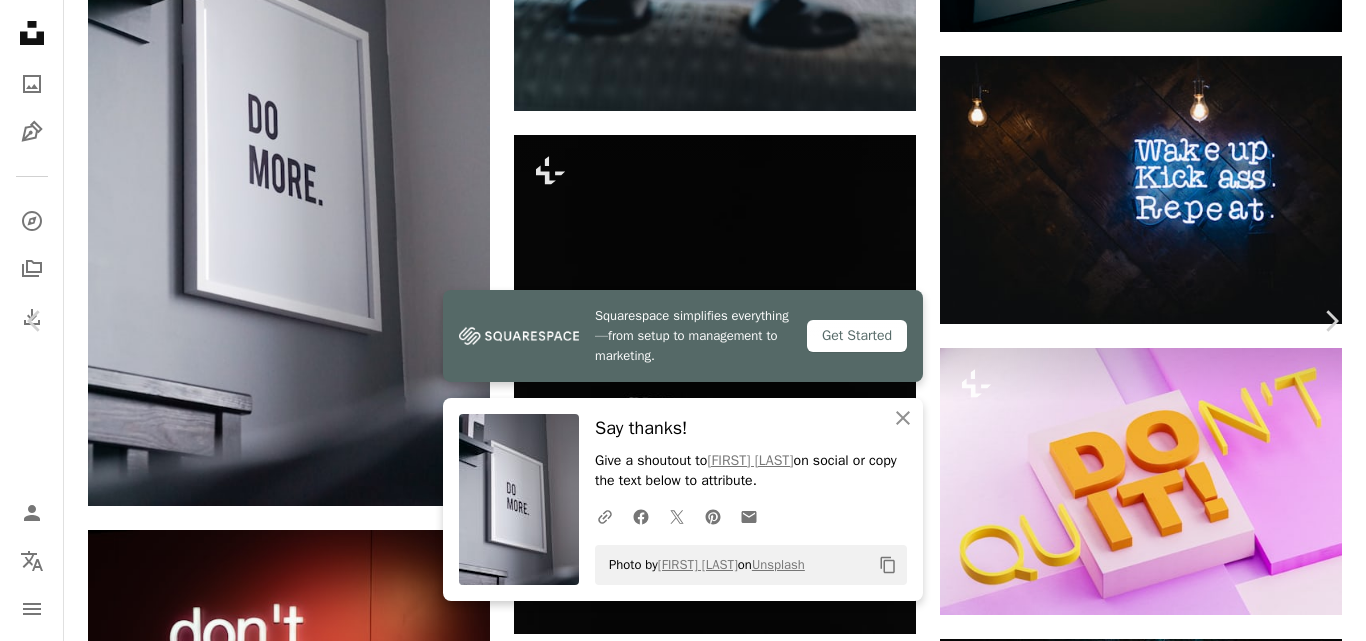 click on "Squarespace simplifies everything—from setup to management to marketing. Get Started" at bounding box center [683, 336] 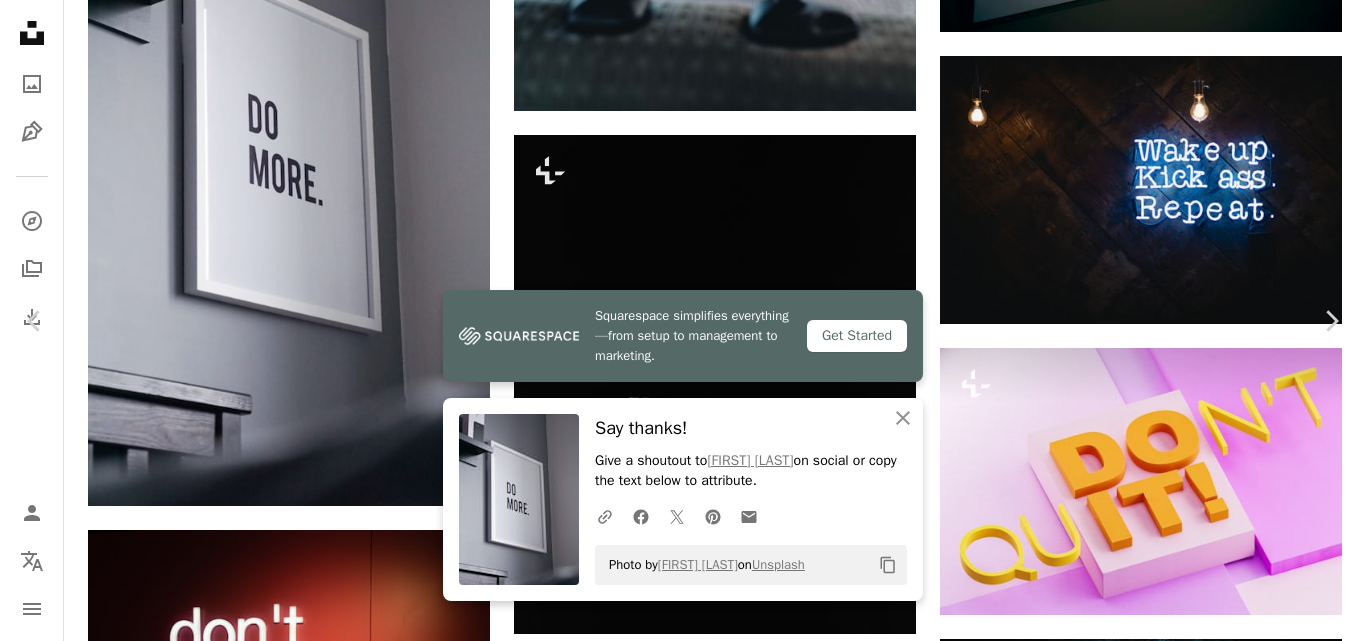 click on "An X shape" at bounding box center [20, 20] 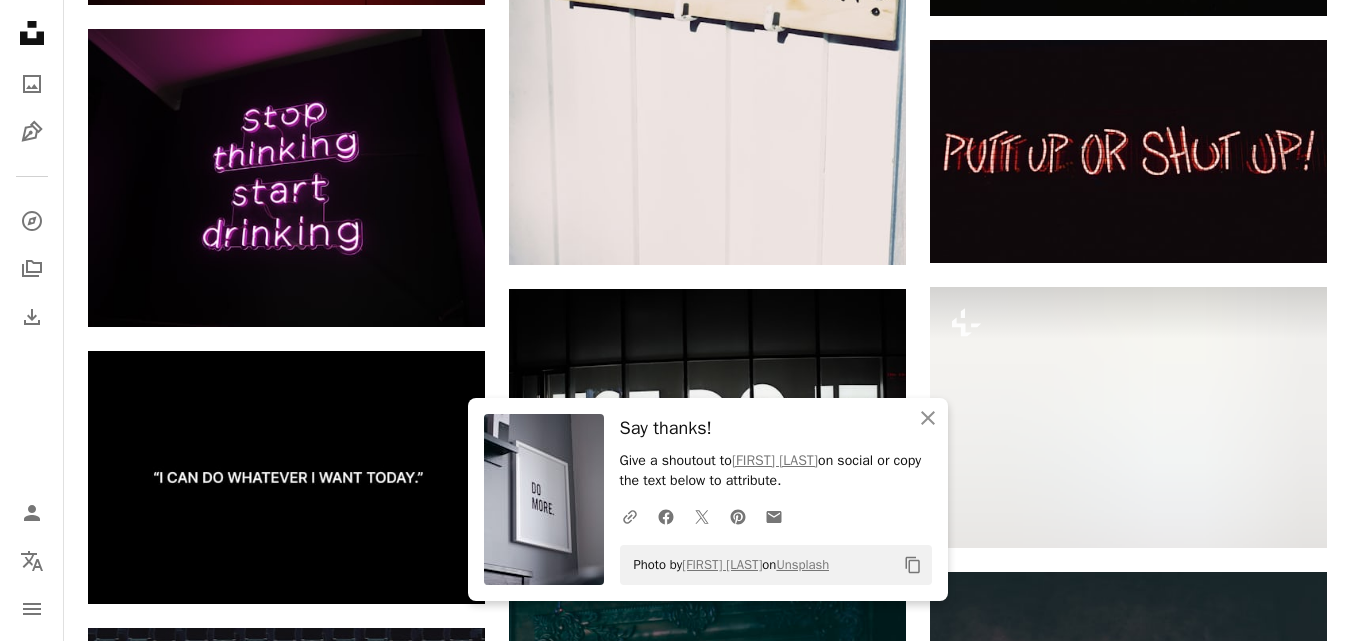scroll, scrollTop: 3216, scrollLeft: 0, axis: vertical 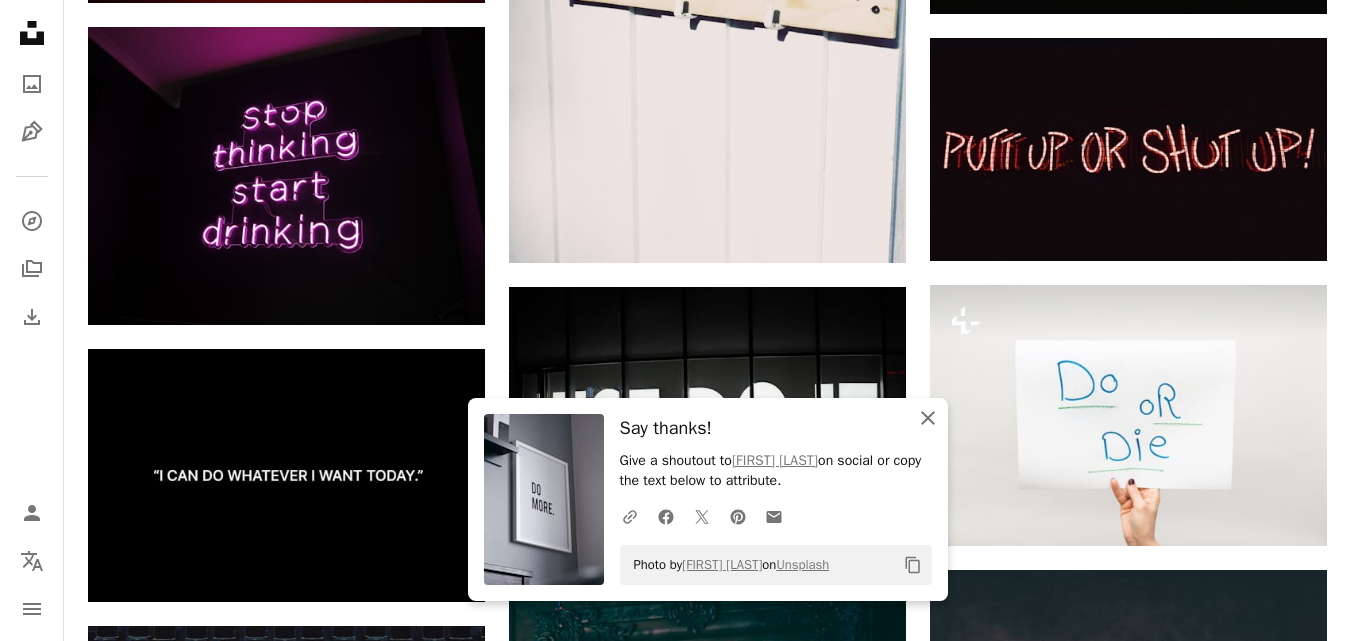 click on "An X shape" 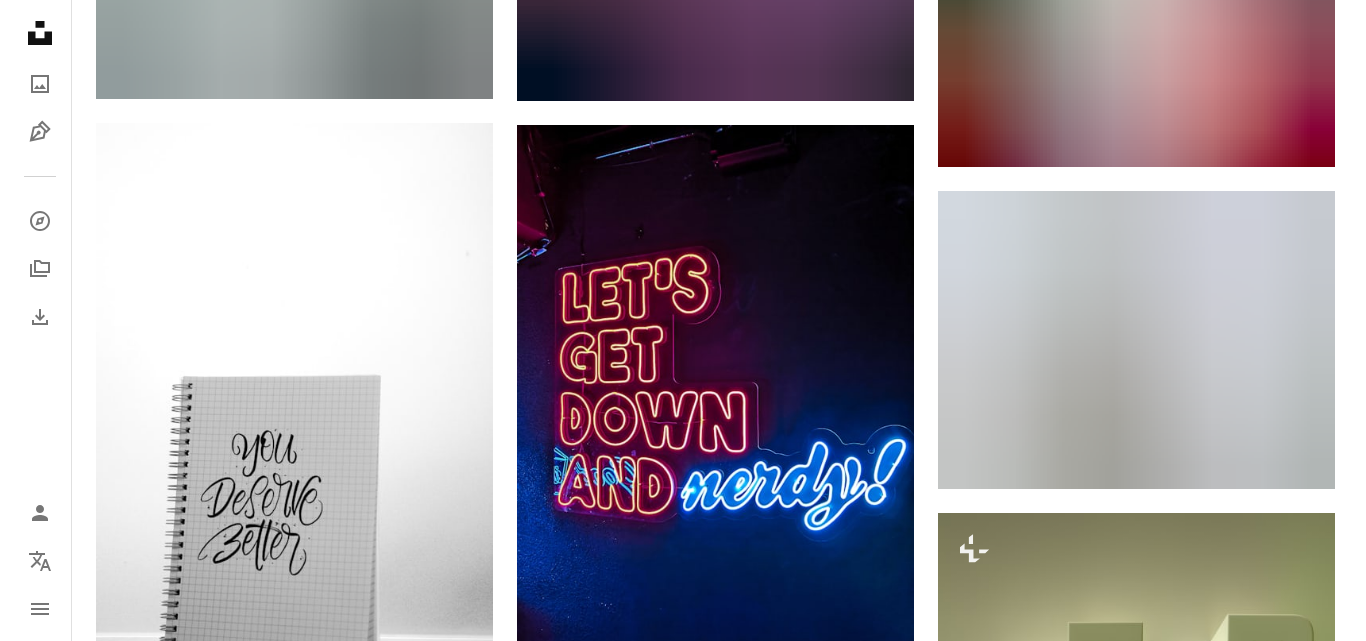 scroll, scrollTop: 4562, scrollLeft: 0, axis: vertical 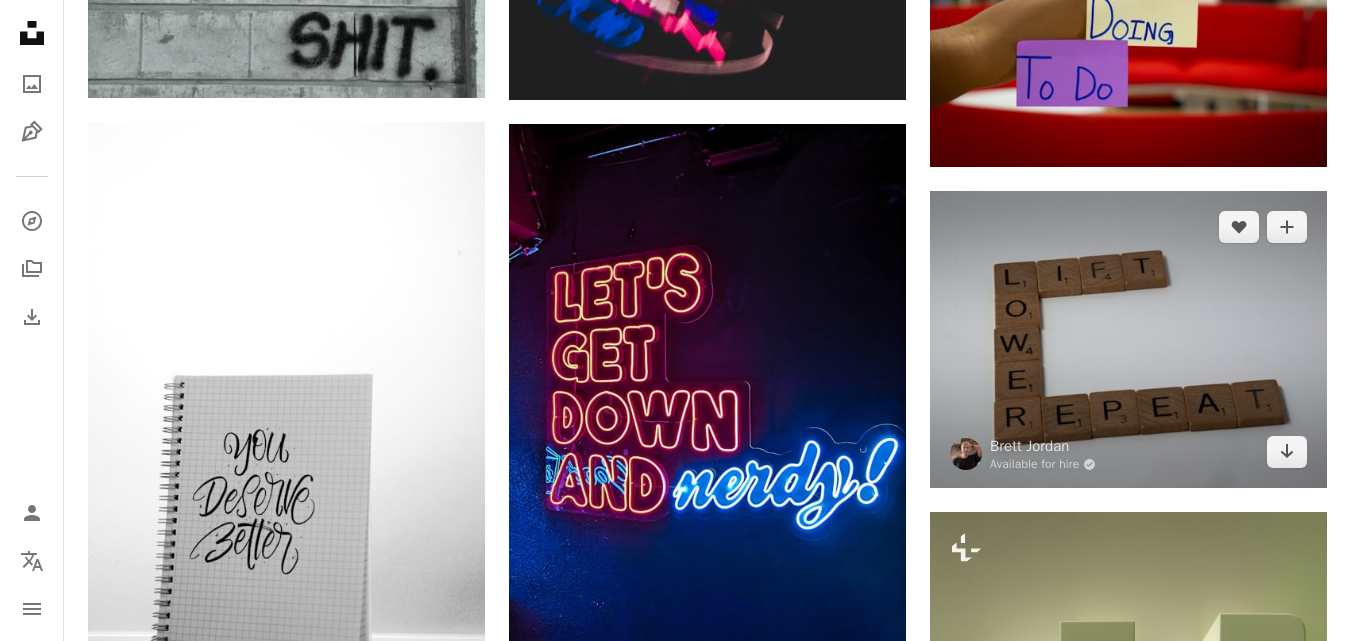 click at bounding box center [1128, 340] 